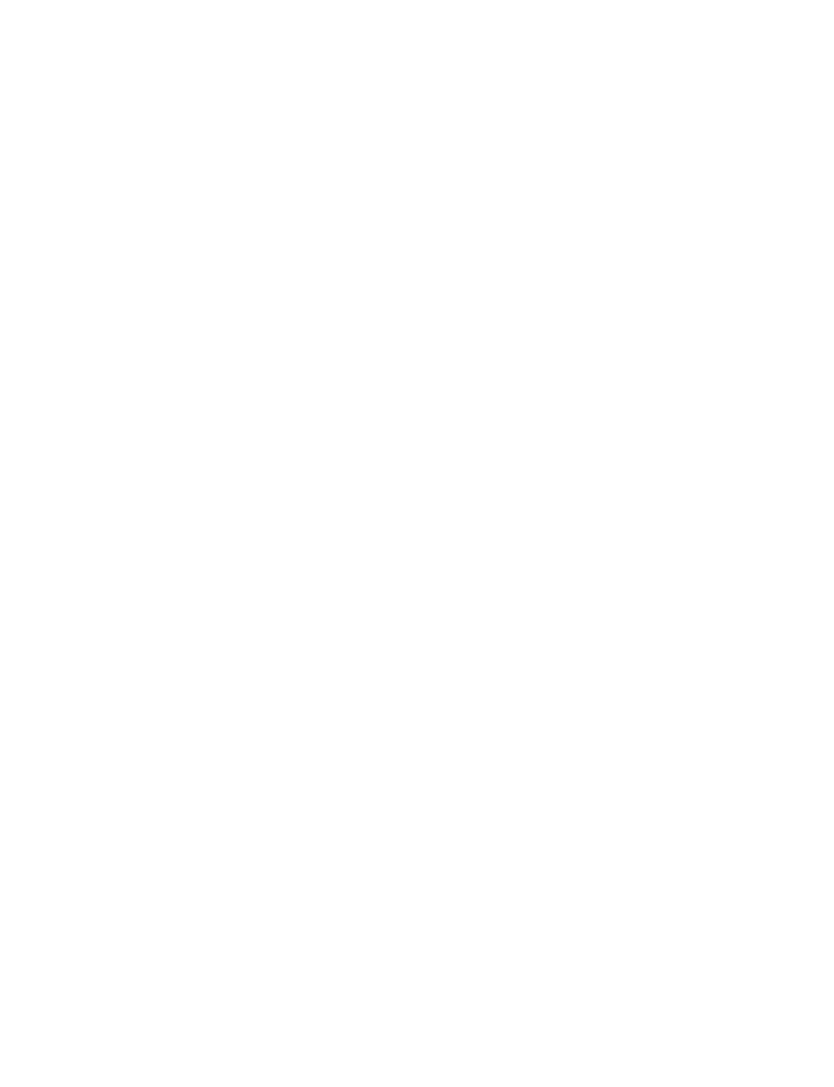 select on "*" 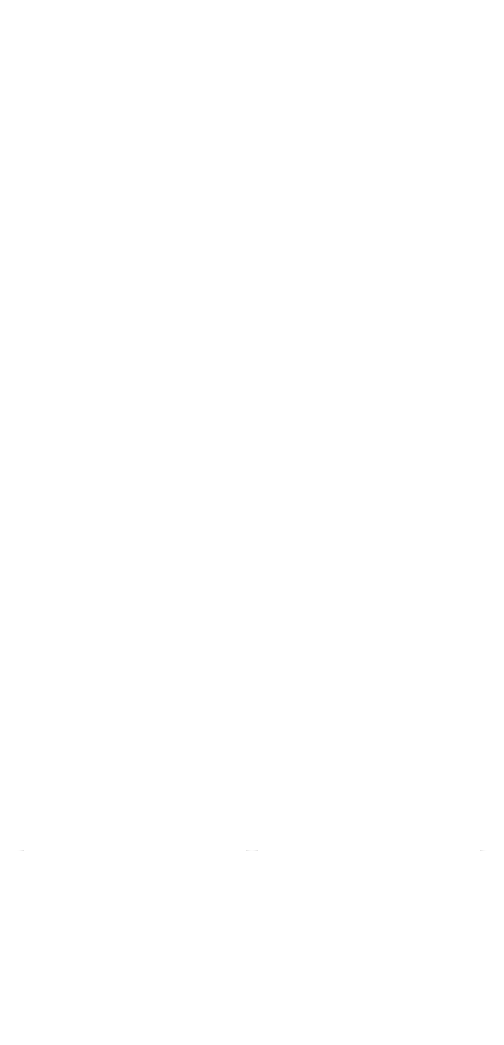 scroll, scrollTop: 2237, scrollLeft: 0, axis: vertical 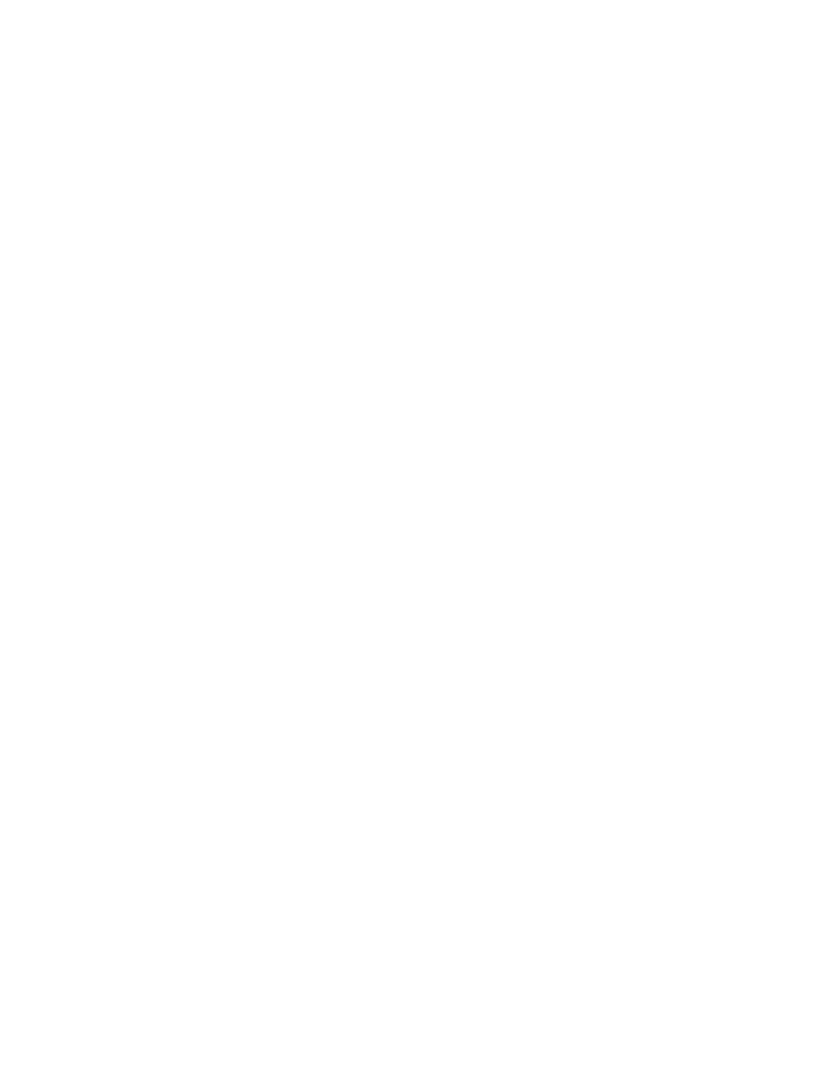 click at bounding box center [622, 261] 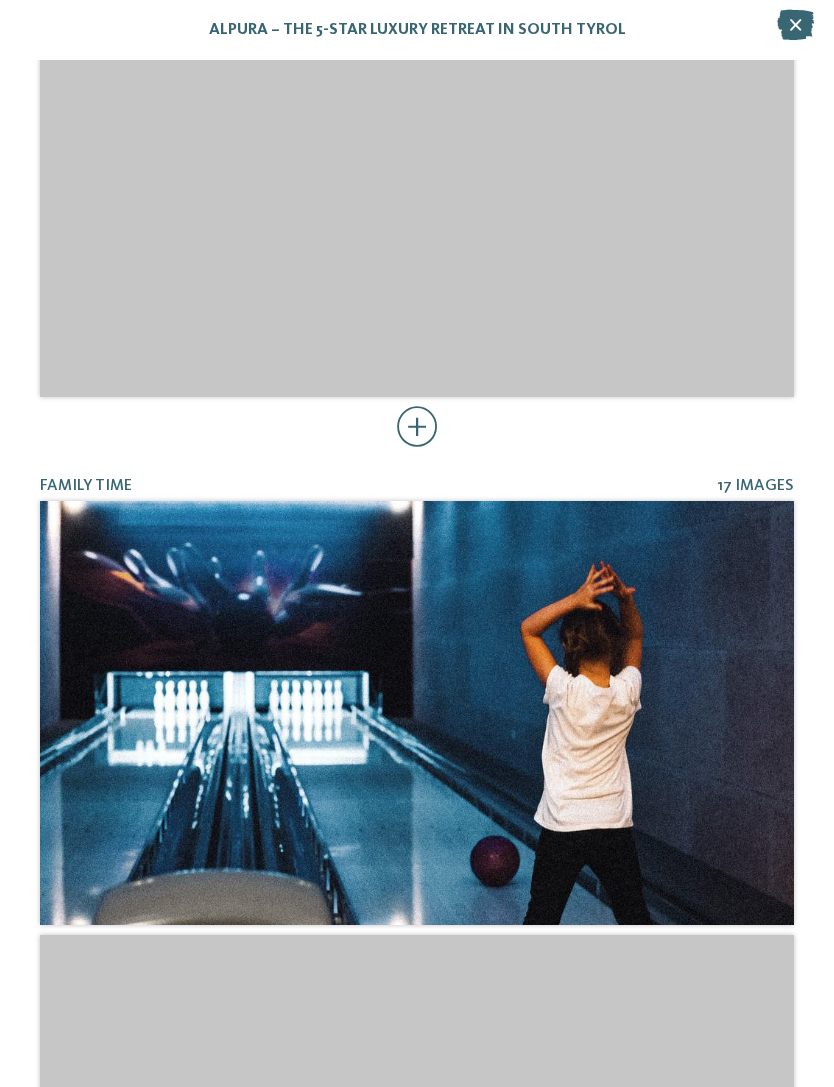 scroll, scrollTop: 3779, scrollLeft: 0, axis: vertical 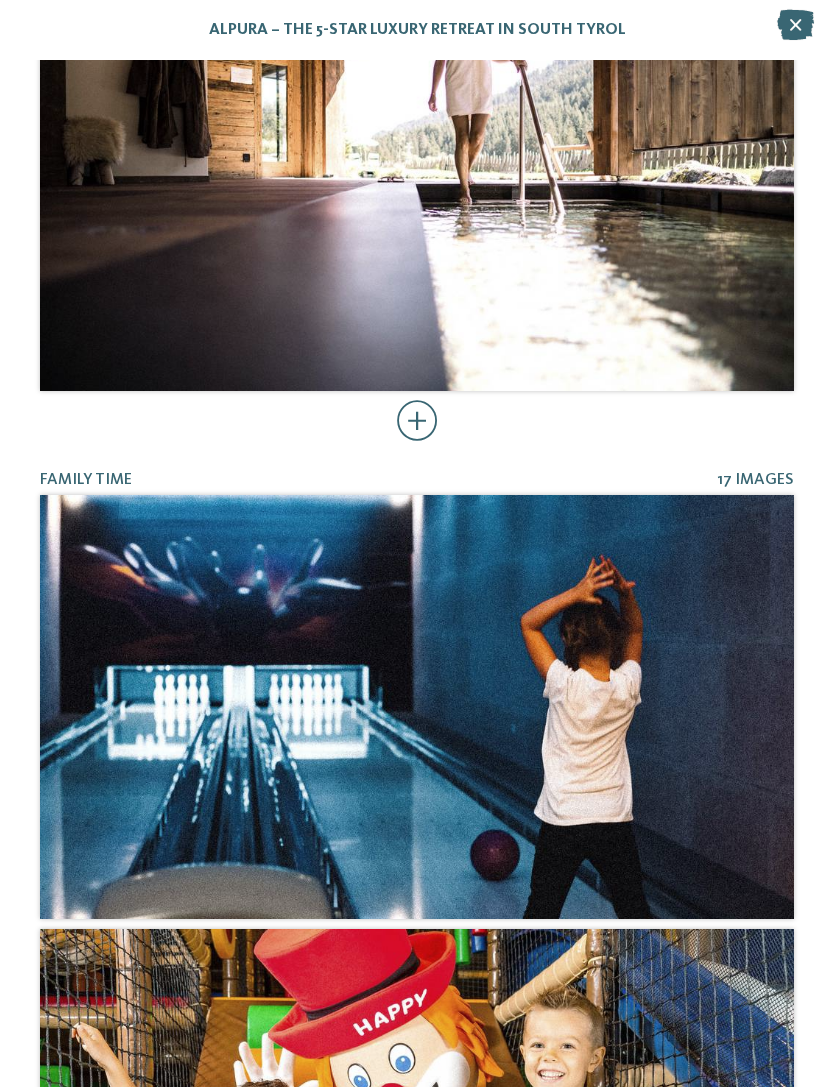 click at bounding box center [795, 25] 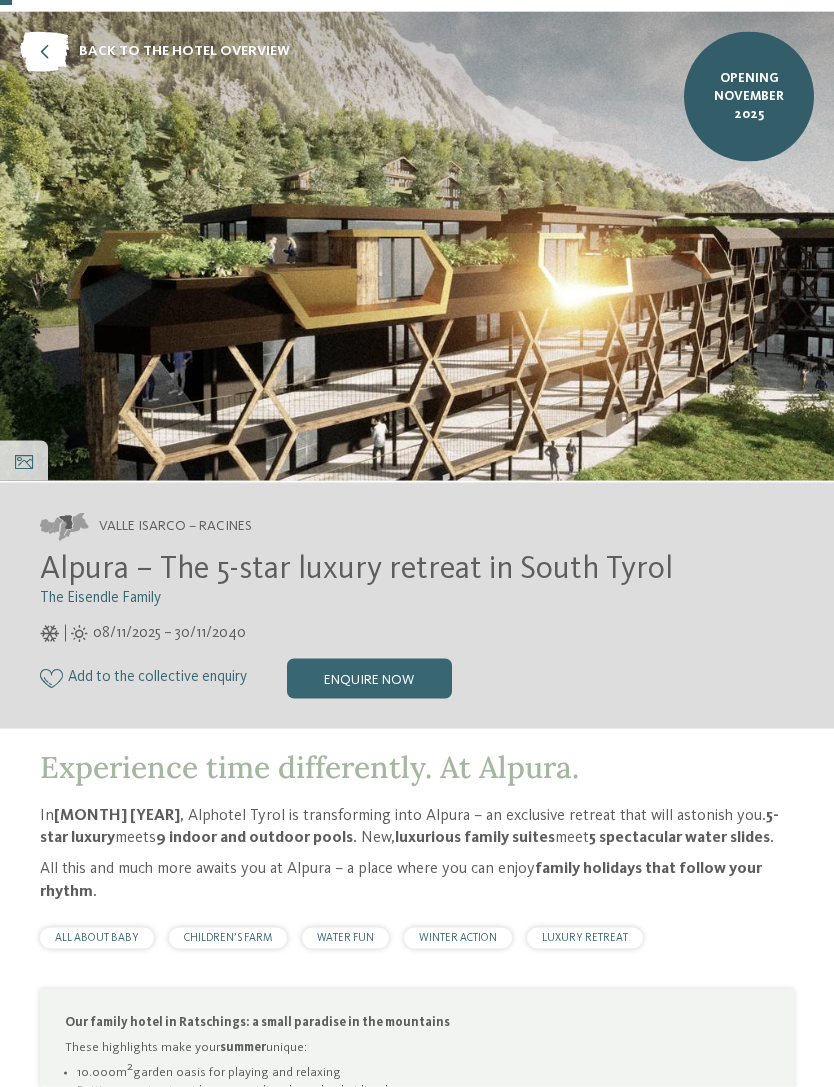 scroll, scrollTop: 82, scrollLeft: 0, axis: vertical 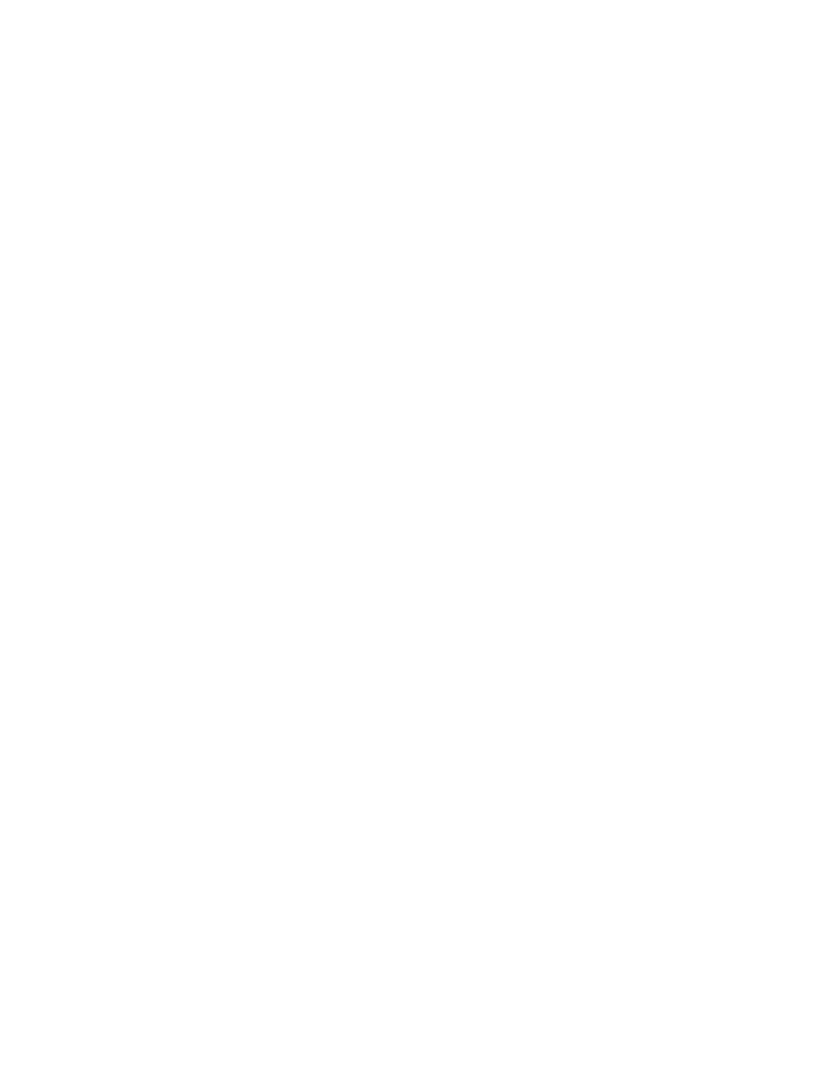 click on "Impressions" at bounding box center [24, 528] 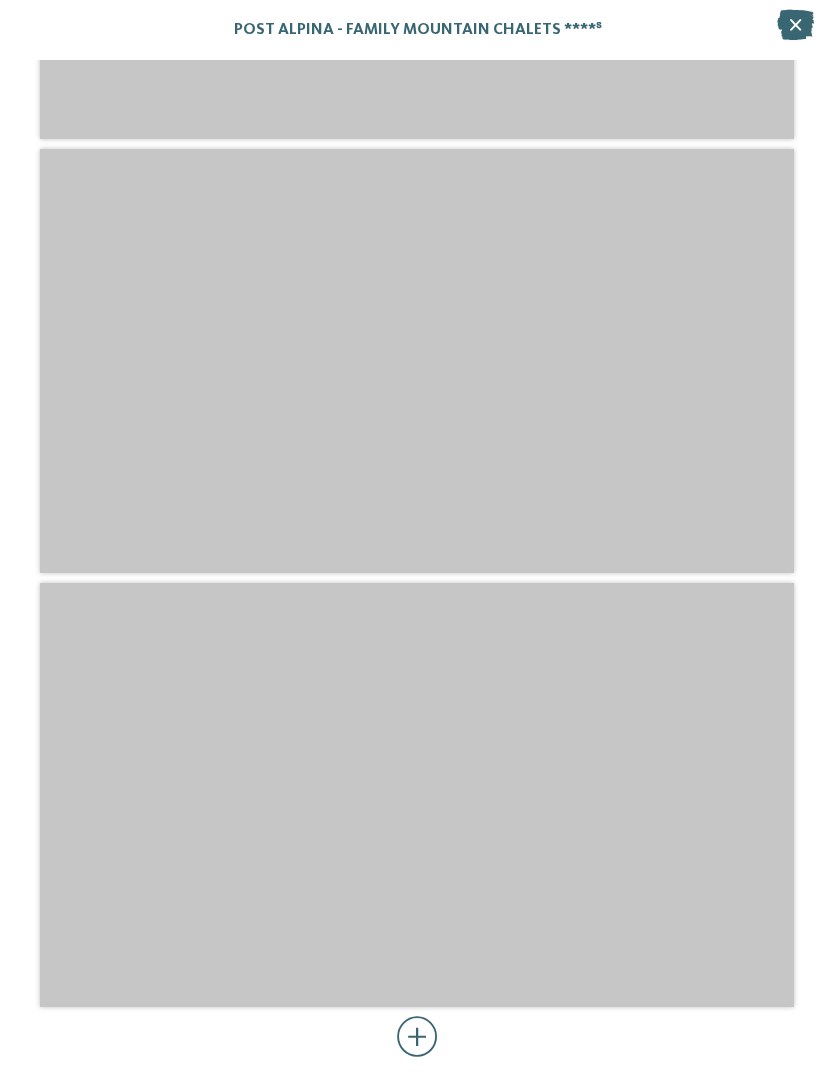 scroll, scrollTop: 5955, scrollLeft: 0, axis: vertical 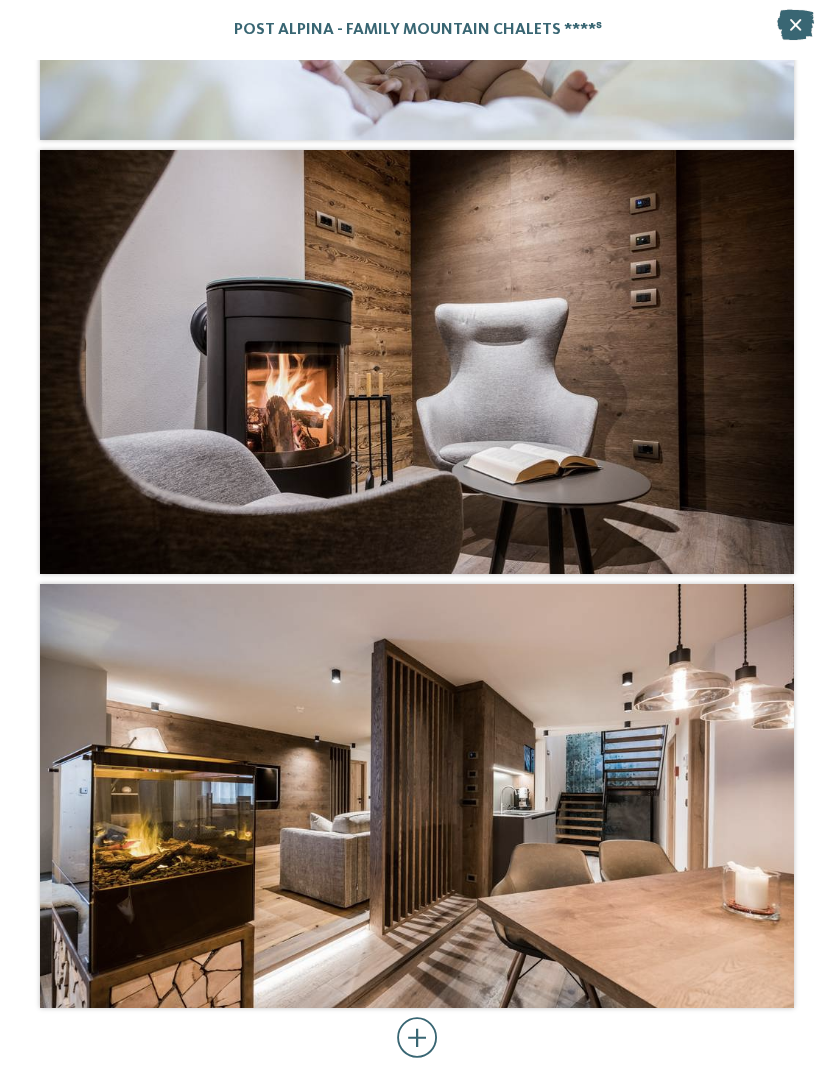 click at bounding box center (795, 25) 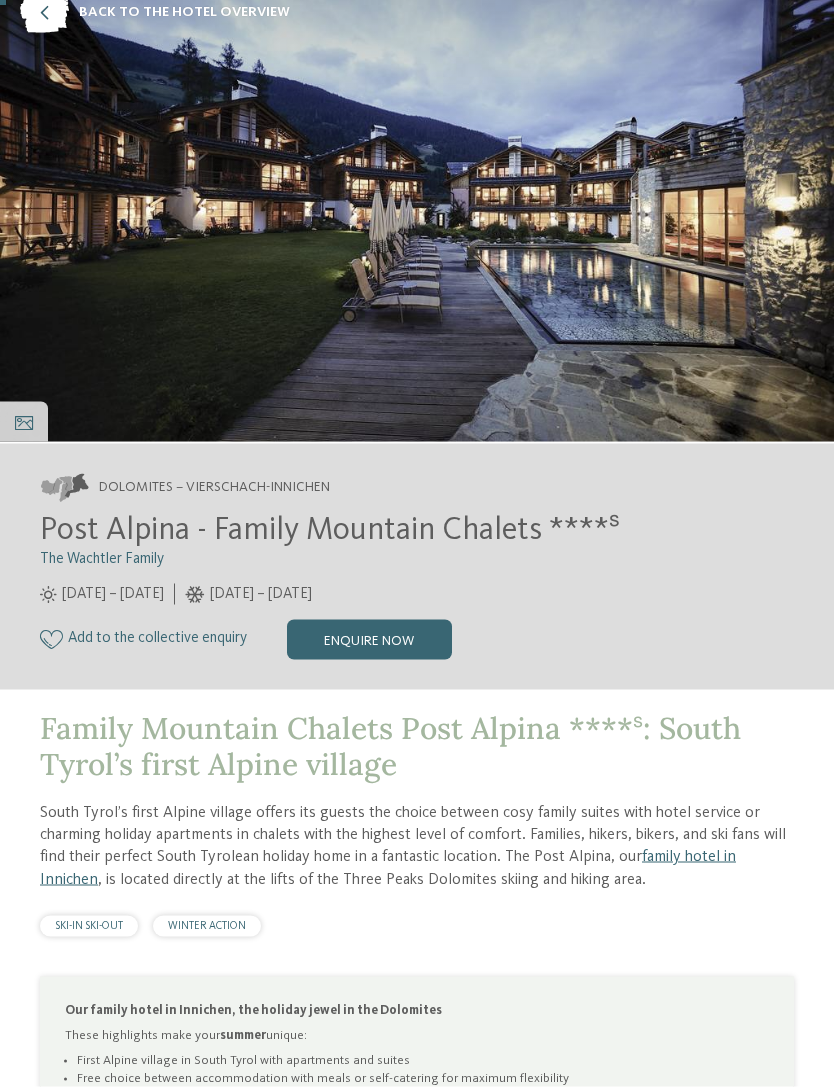 scroll, scrollTop: 0, scrollLeft: 0, axis: both 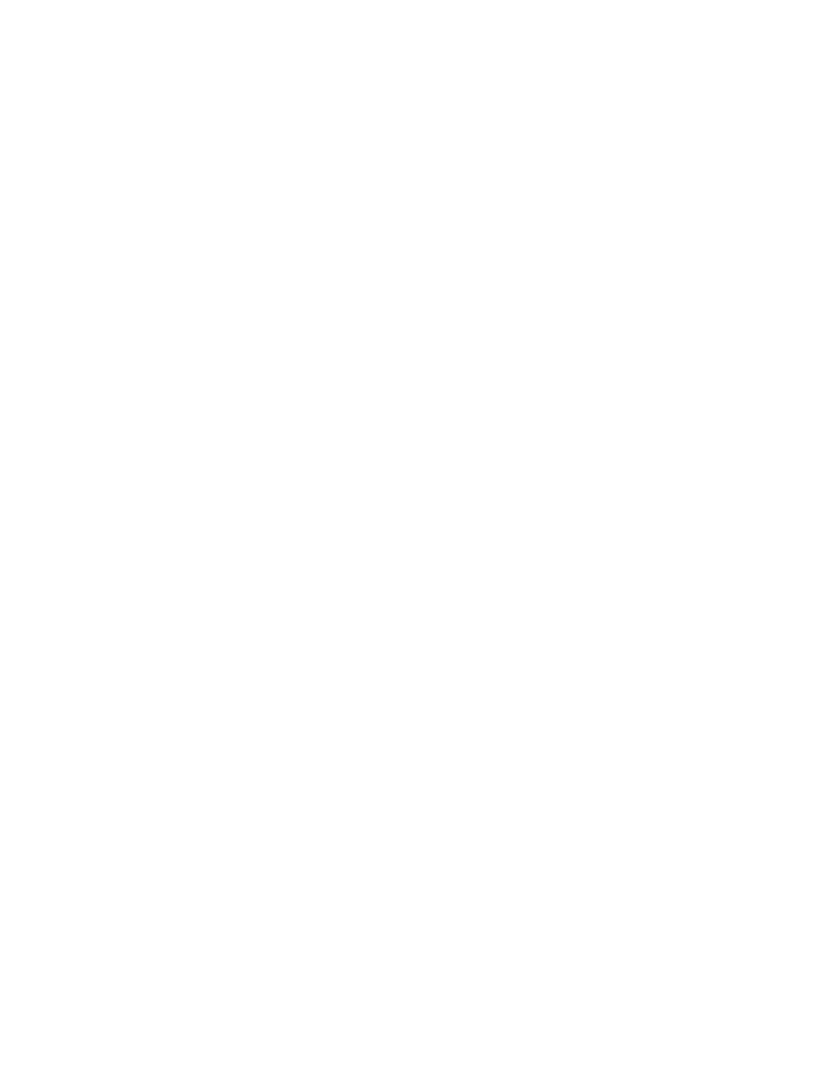 click on "Adventure Family Hotel Maria ****" at bounding box center (590, 600) 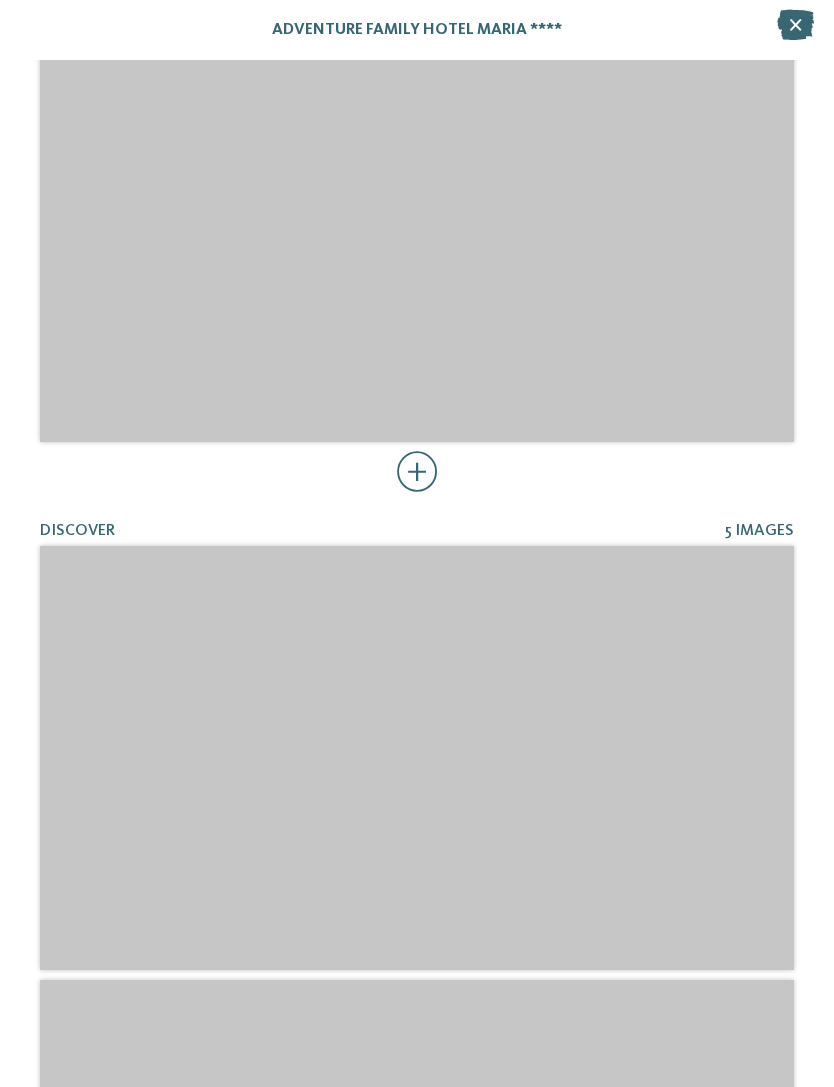 scroll, scrollTop: 1022, scrollLeft: 0, axis: vertical 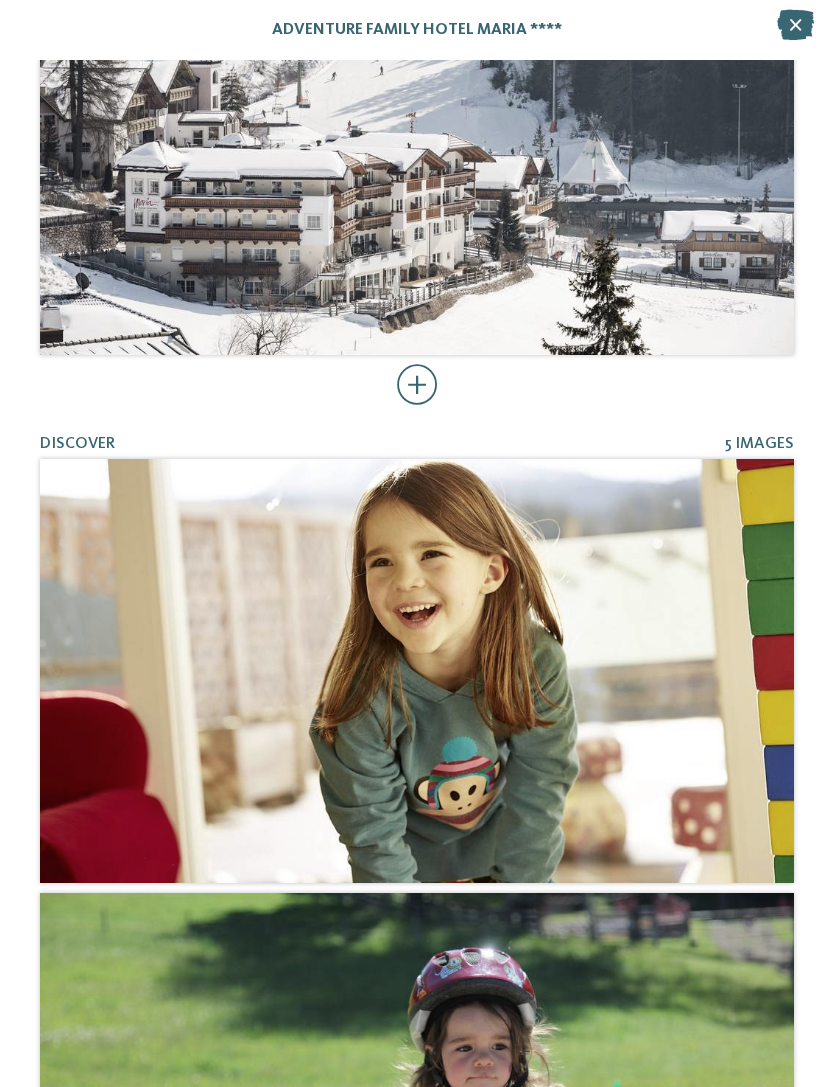 click at bounding box center (417, 385) 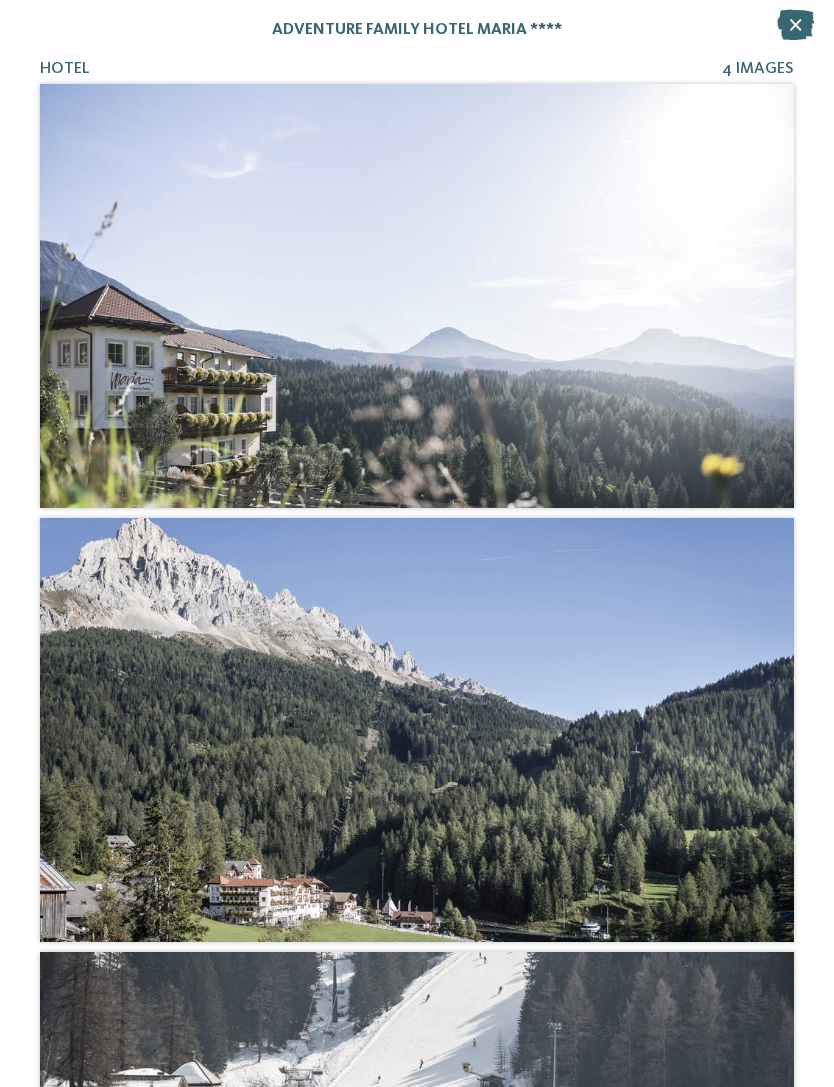 scroll, scrollTop: 0, scrollLeft: 0, axis: both 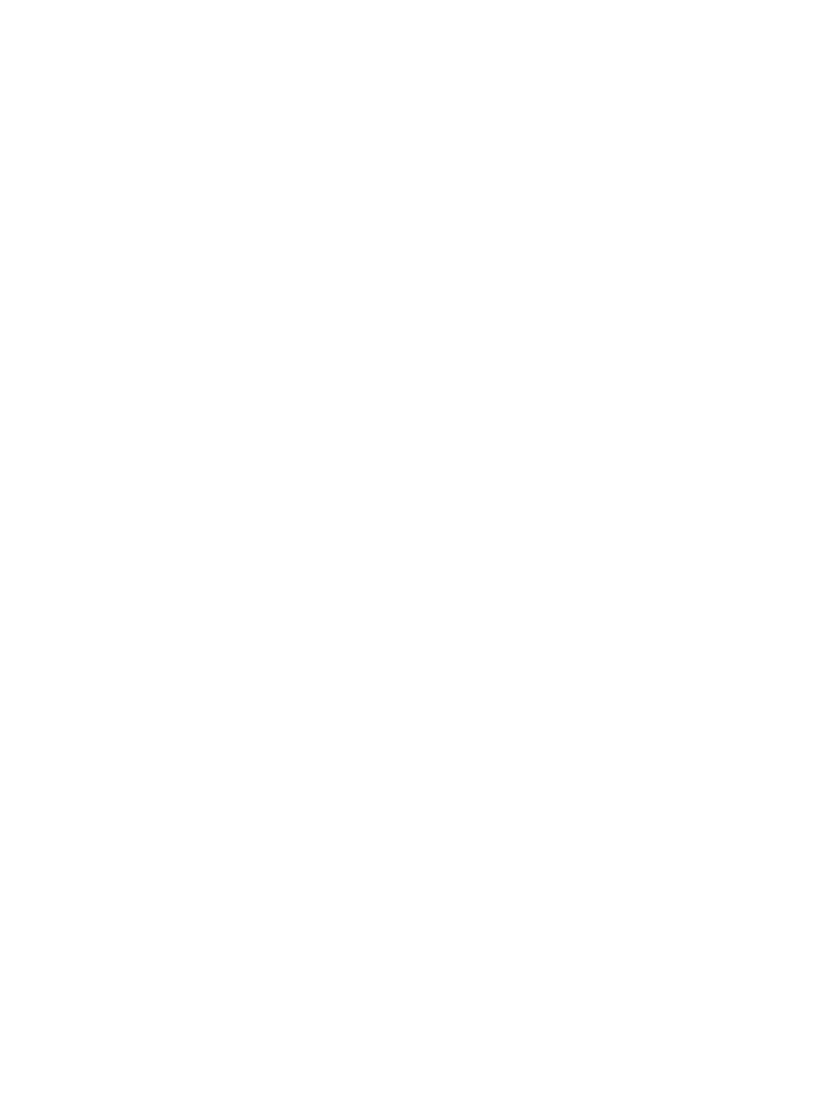 click on "Family Experiences" at bounding box center (564, 408) 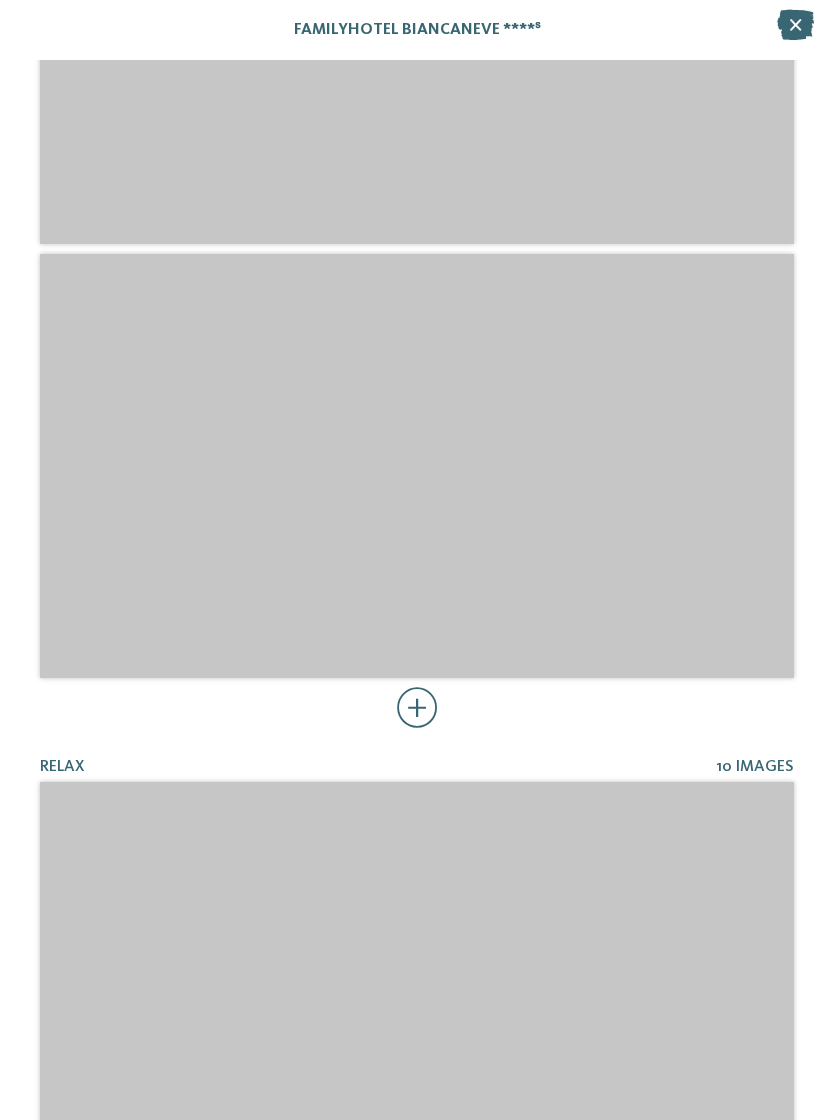 scroll, scrollTop: 2097, scrollLeft: 0, axis: vertical 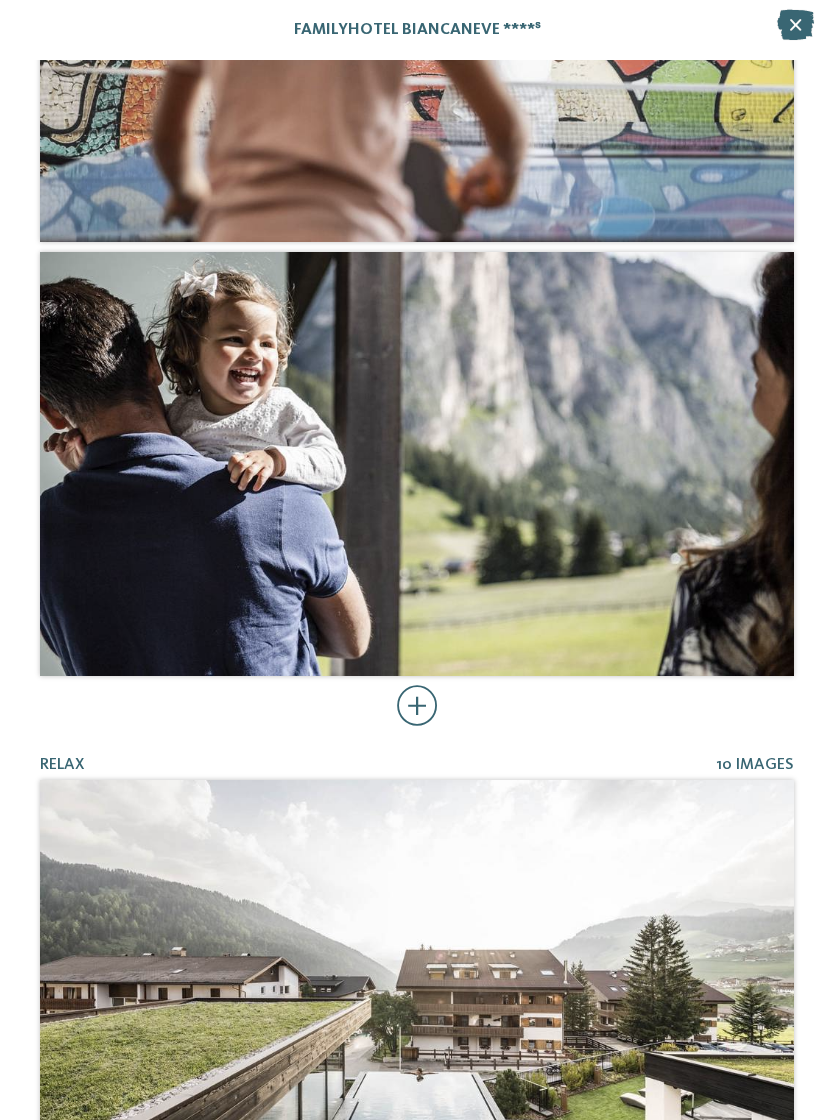 click at bounding box center (417, 706) 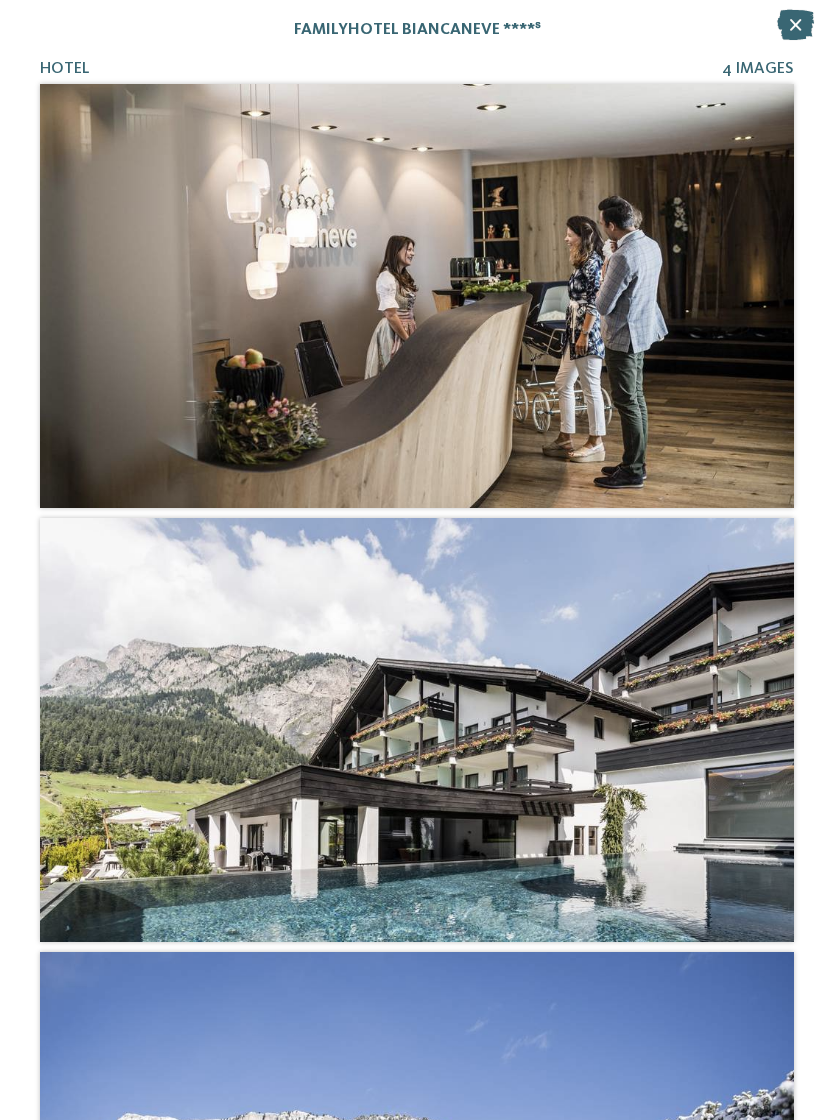 scroll, scrollTop: 0, scrollLeft: 0, axis: both 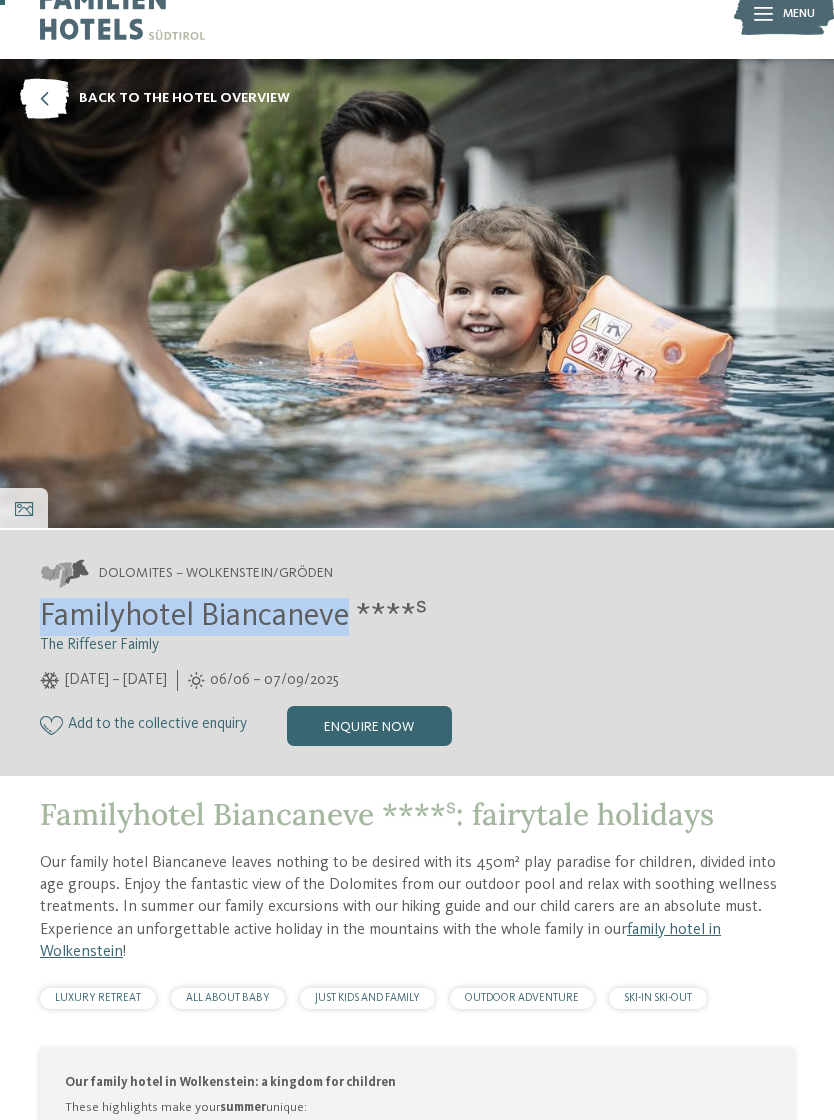 copy on "Familyhotel Biancaneve" 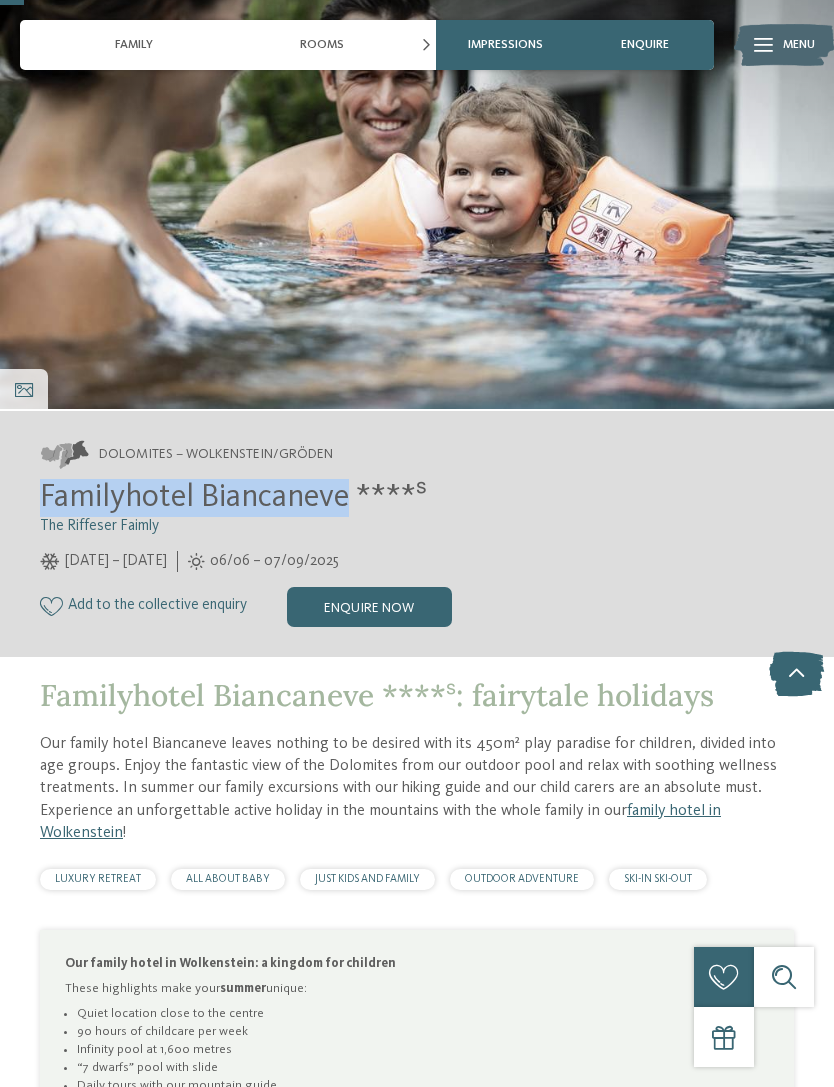 scroll, scrollTop: 146, scrollLeft: 0, axis: vertical 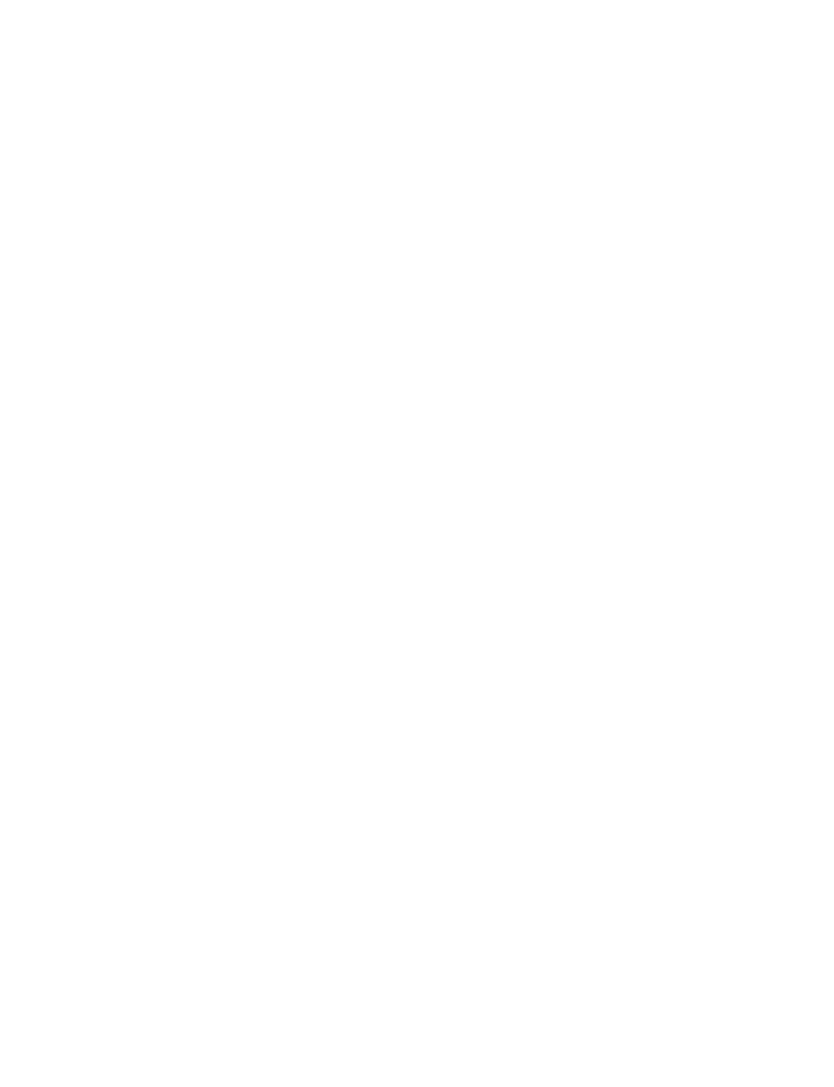 click on "Kinderparadies Alpin ***ˢ" at bounding box center (567, 401) 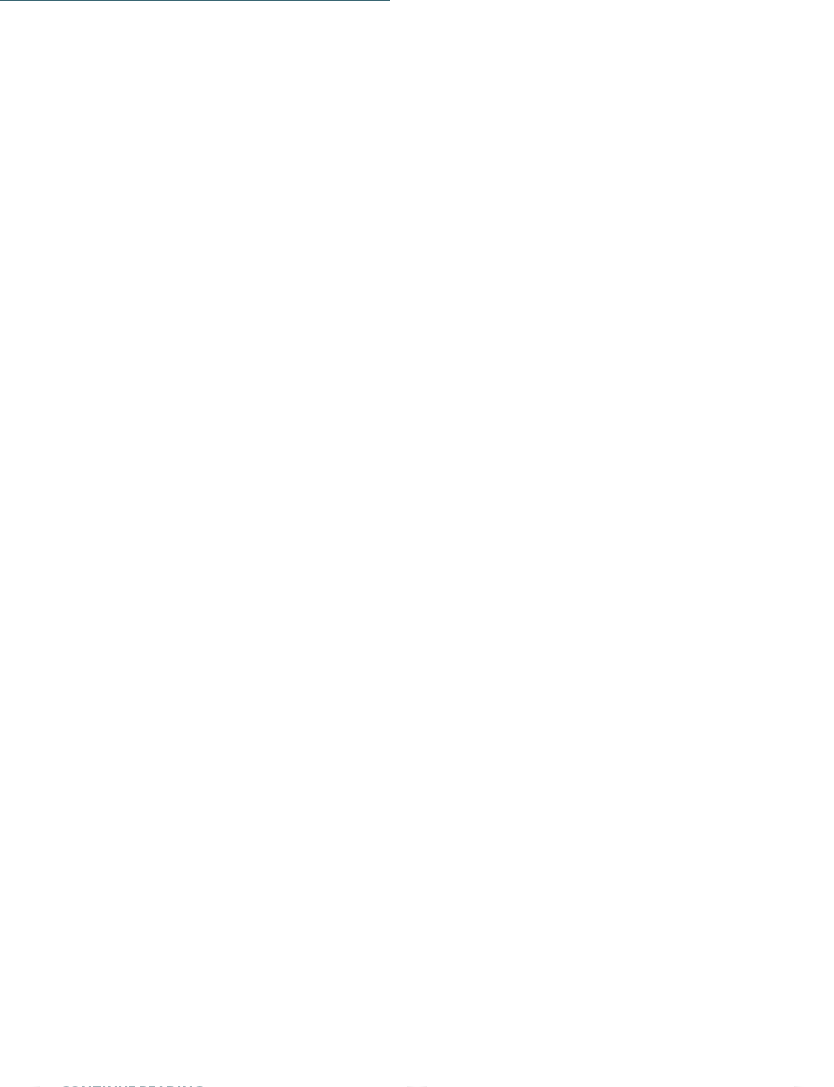 scroll, scrollTop: 1734, scrollLeft: 0, axis: vertical 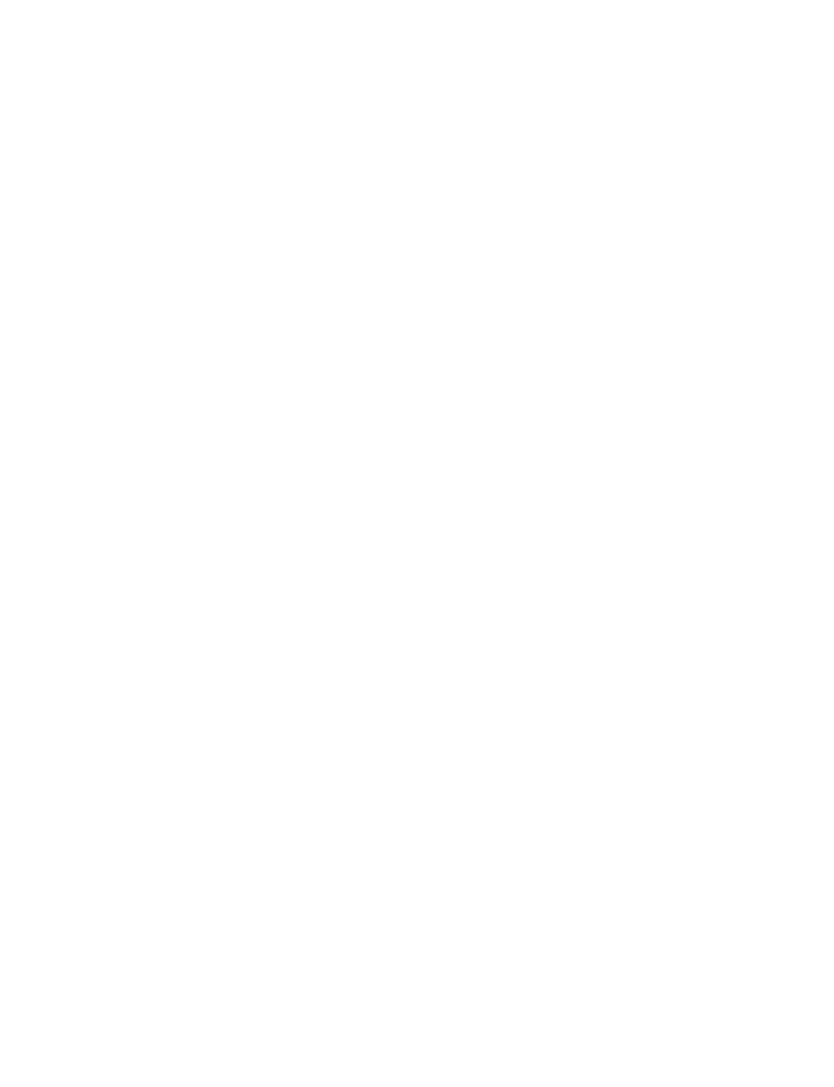 click at bounding box center [24, 540] 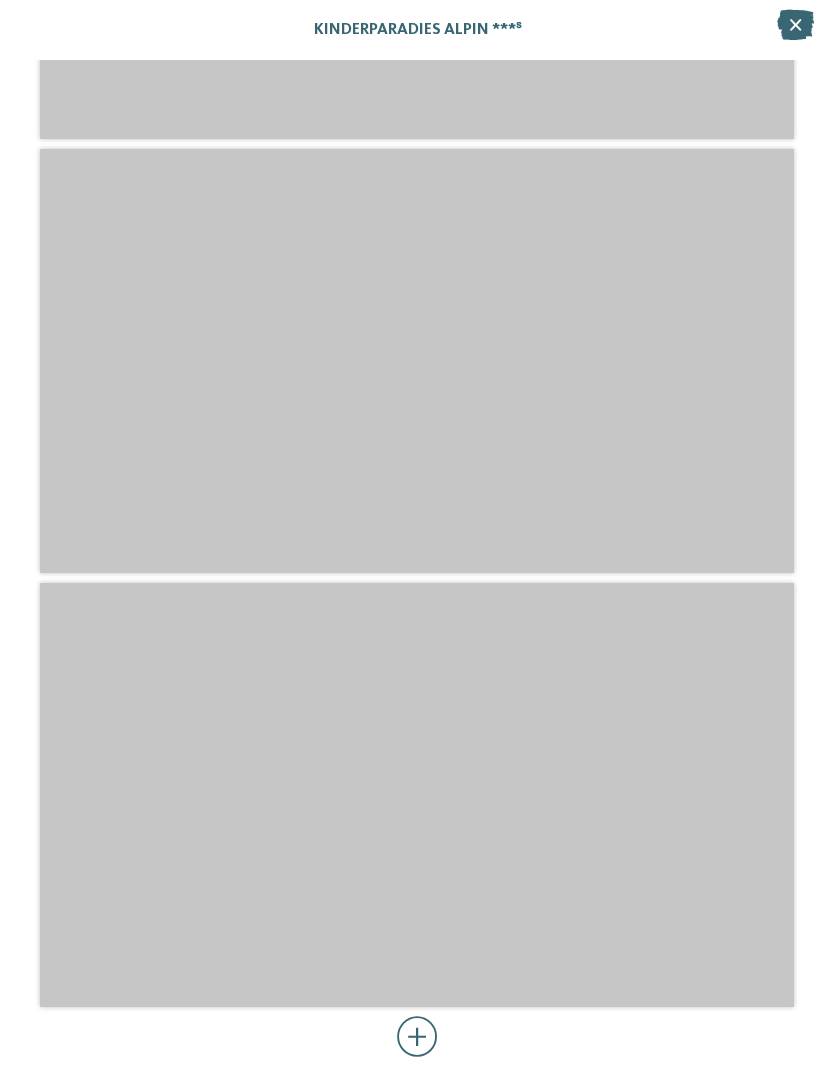 scroll, scrollTop: 4509, scrollLeft: 0, axis: vertical 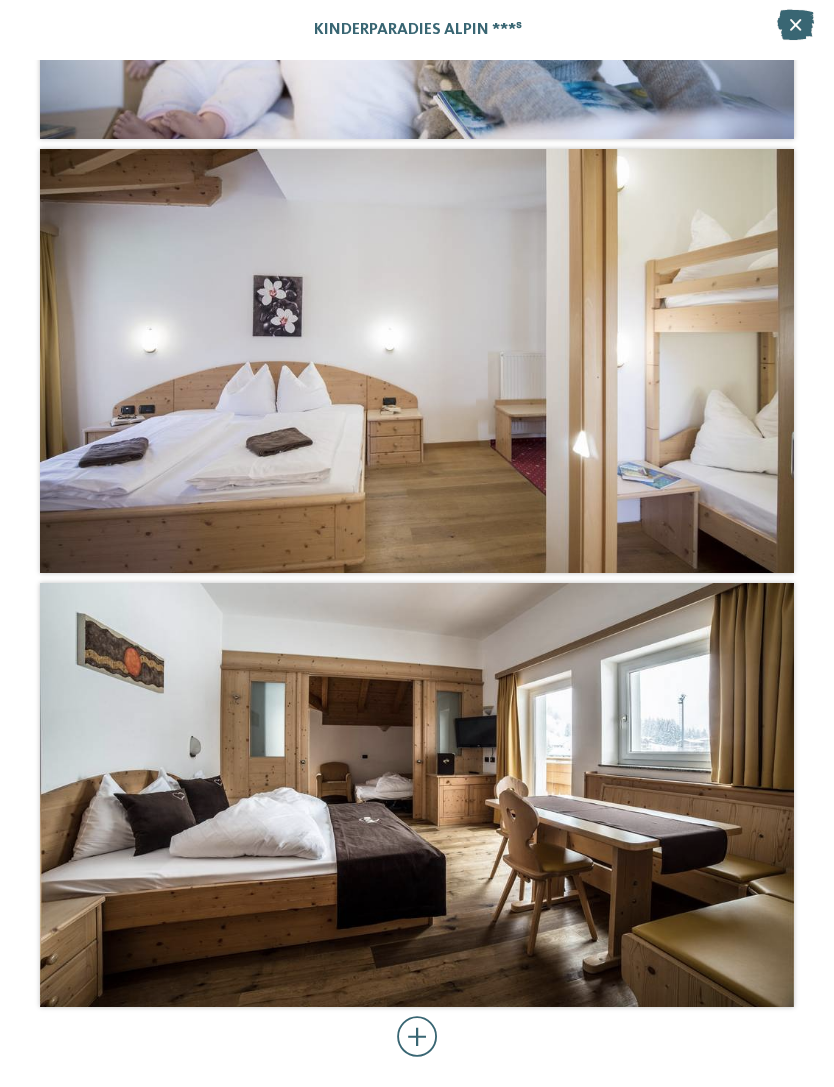 click at bounding box center [417, 1037] 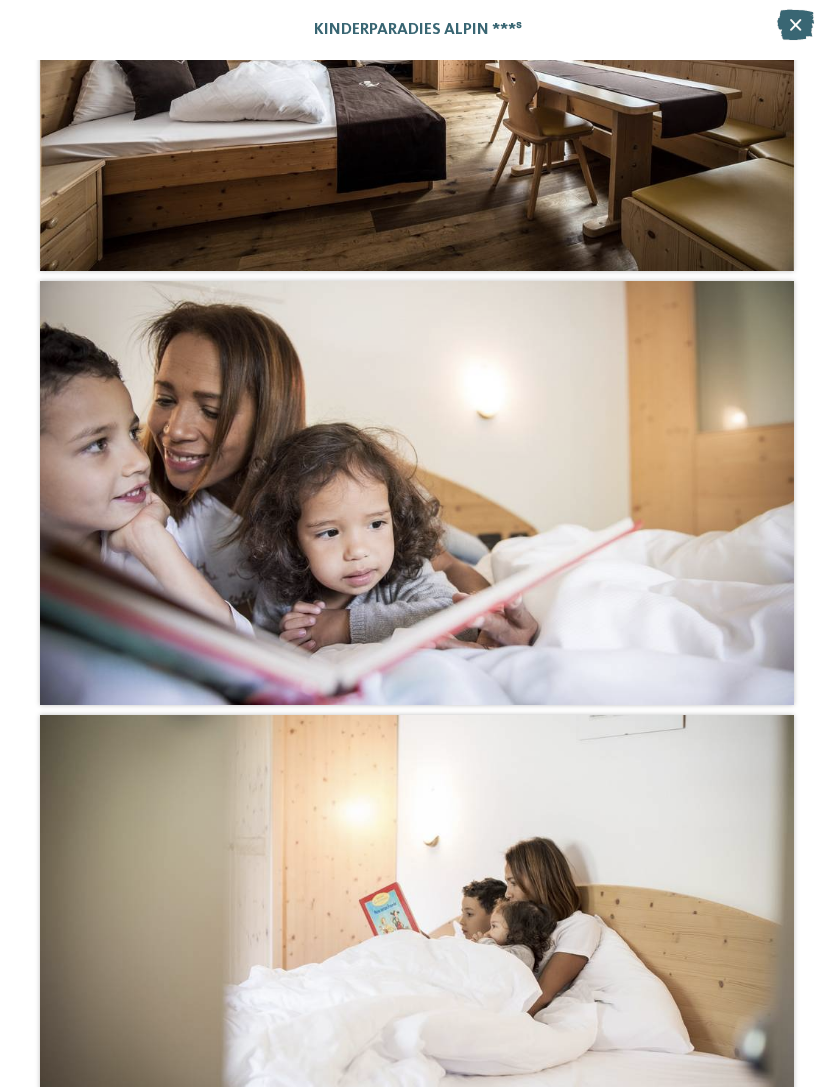 scroll, scrollTop: 5075, scrollLeft: 0, axis: vertical 